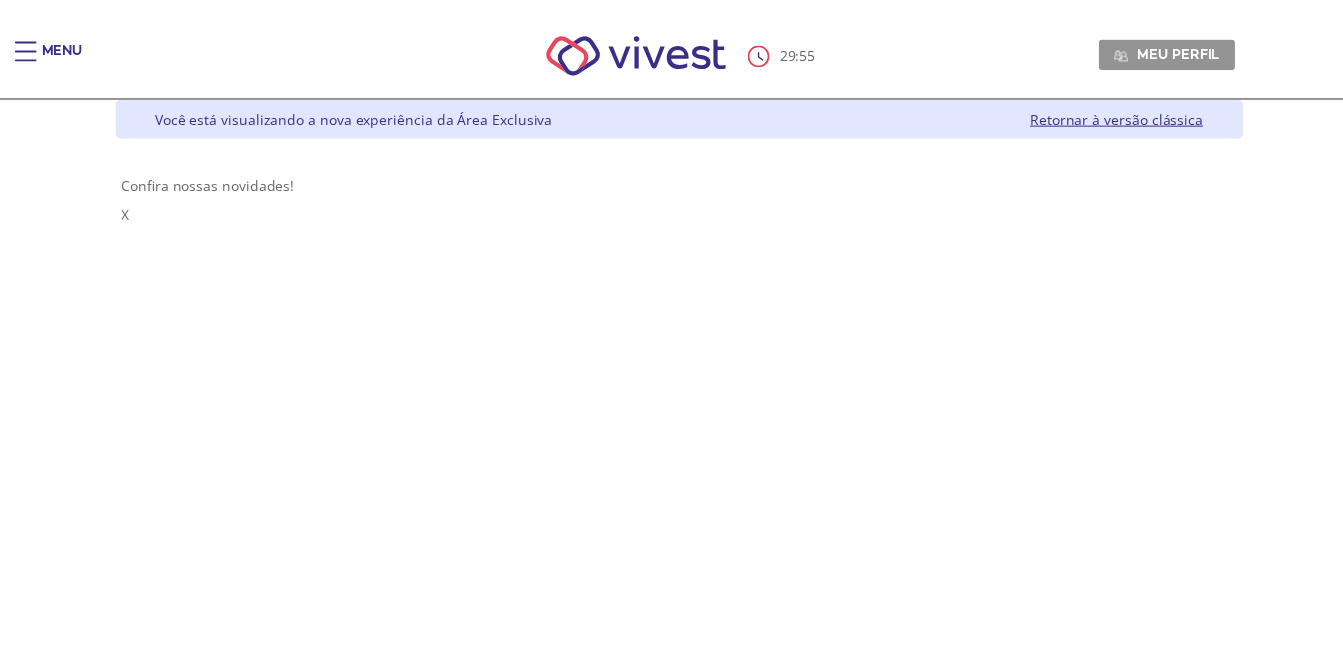 scroll, scrollTop: 0, scrollLeft: 0, axis: both 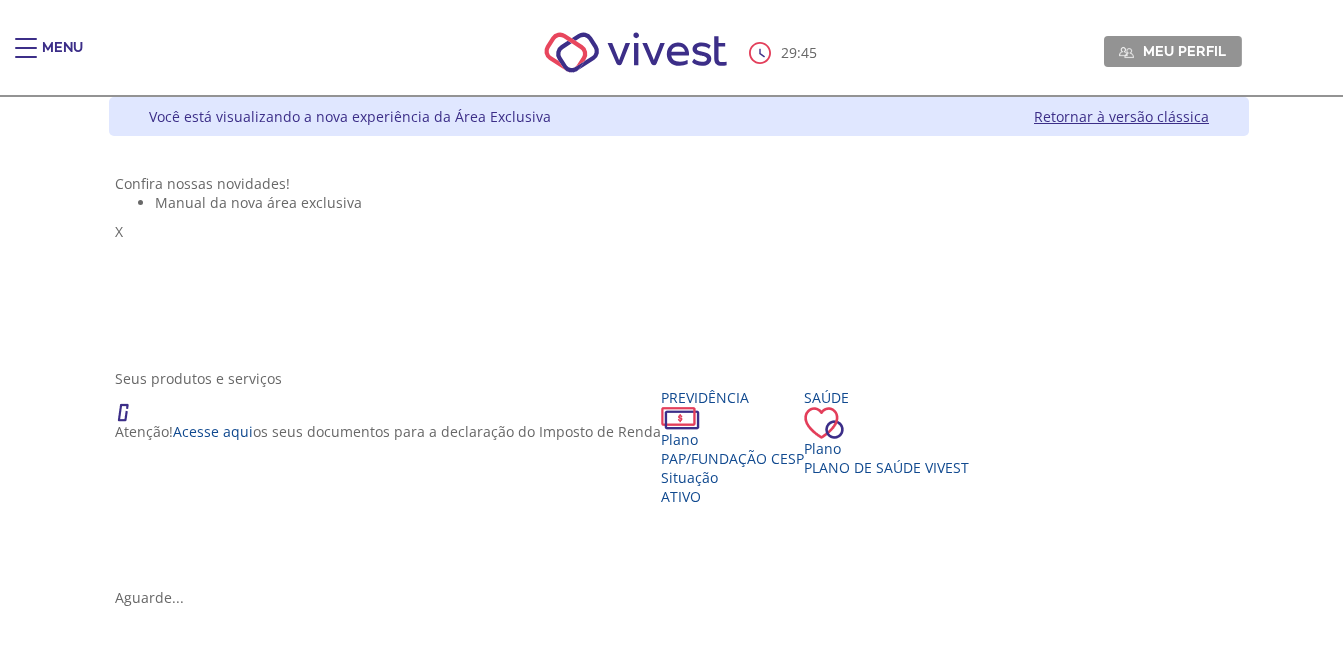 click on "Seus produtos e serviços
Atenção!  Acesse aqui  os seus documentos para a declaração do Imposto de Renda
Previdência
Plano [PLAN_NAME]
Situação Ativo
Saúde
Plano Plano de Saúde VIVEST" at bounding box center (679, 478) 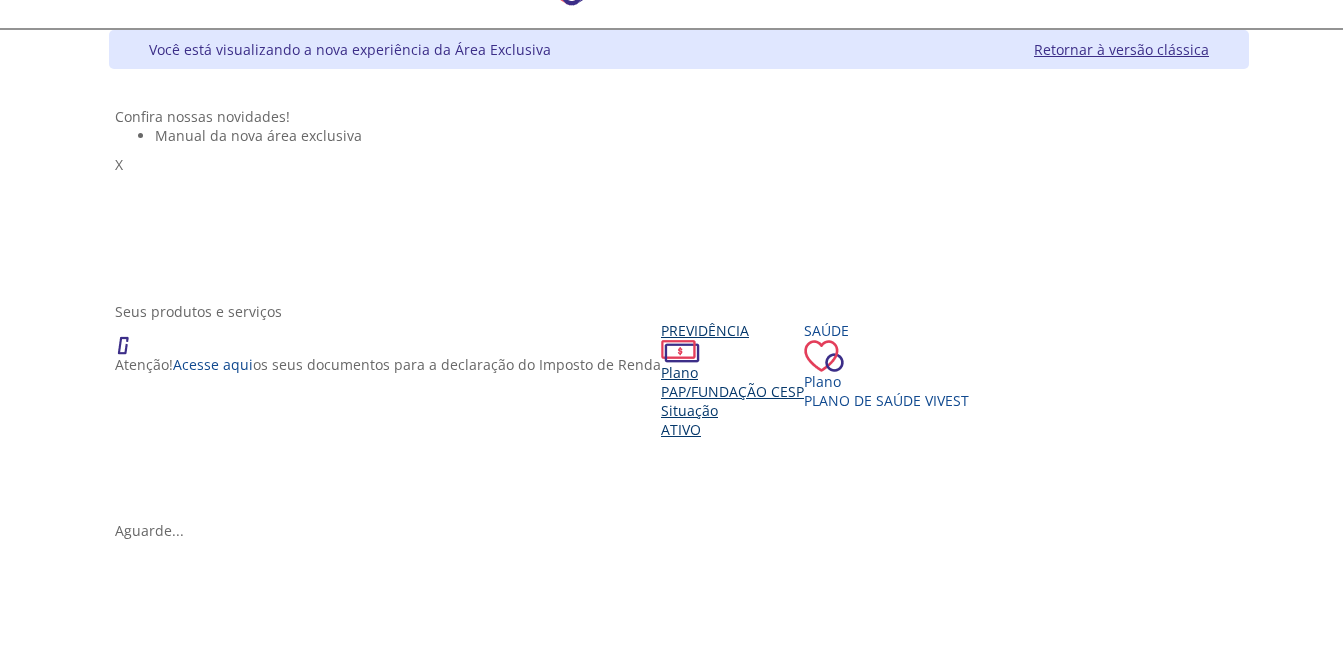 scroll, scrollTop: 100, scrollLeft: 0, axis: vertical 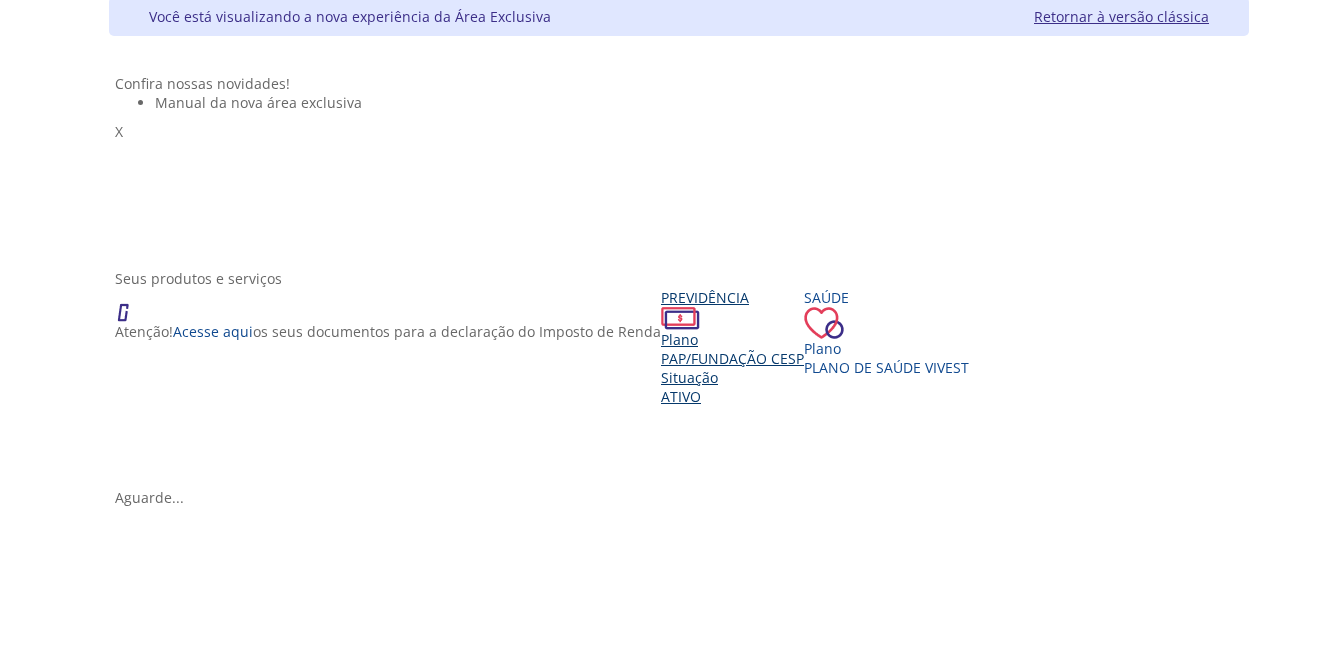 click on "Ativo" at bounding box center (681, 396) 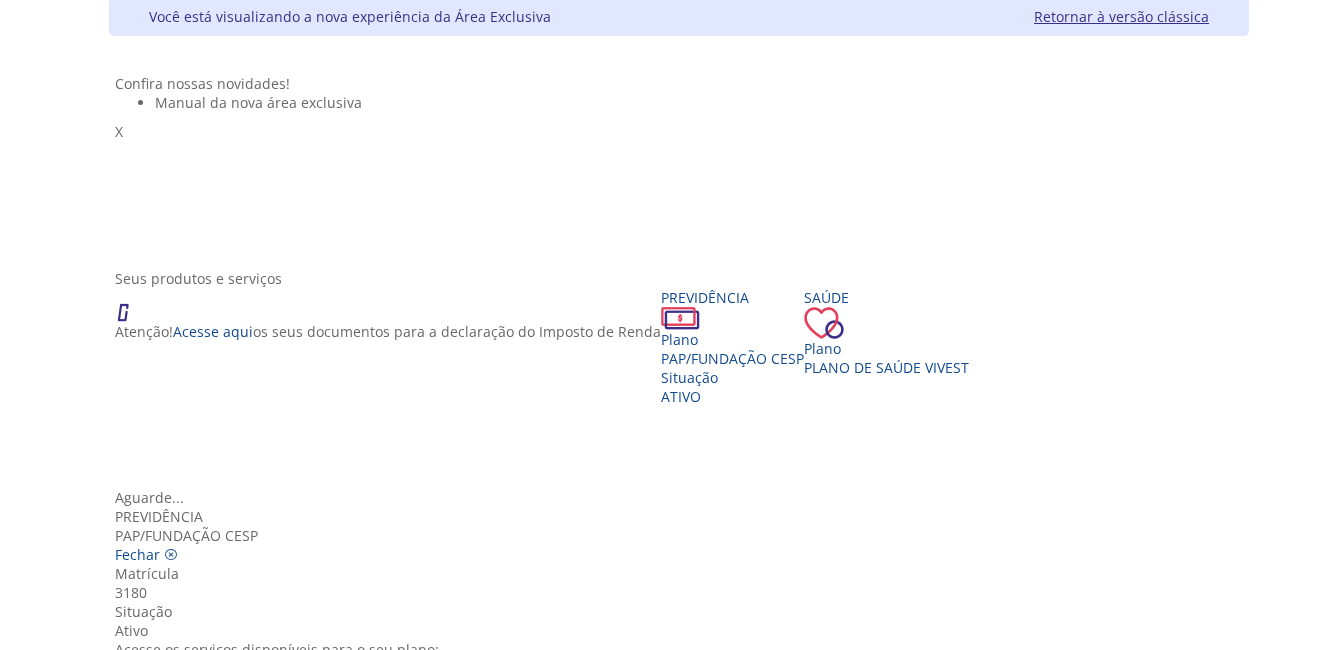 click at bounding box center [163, 707] 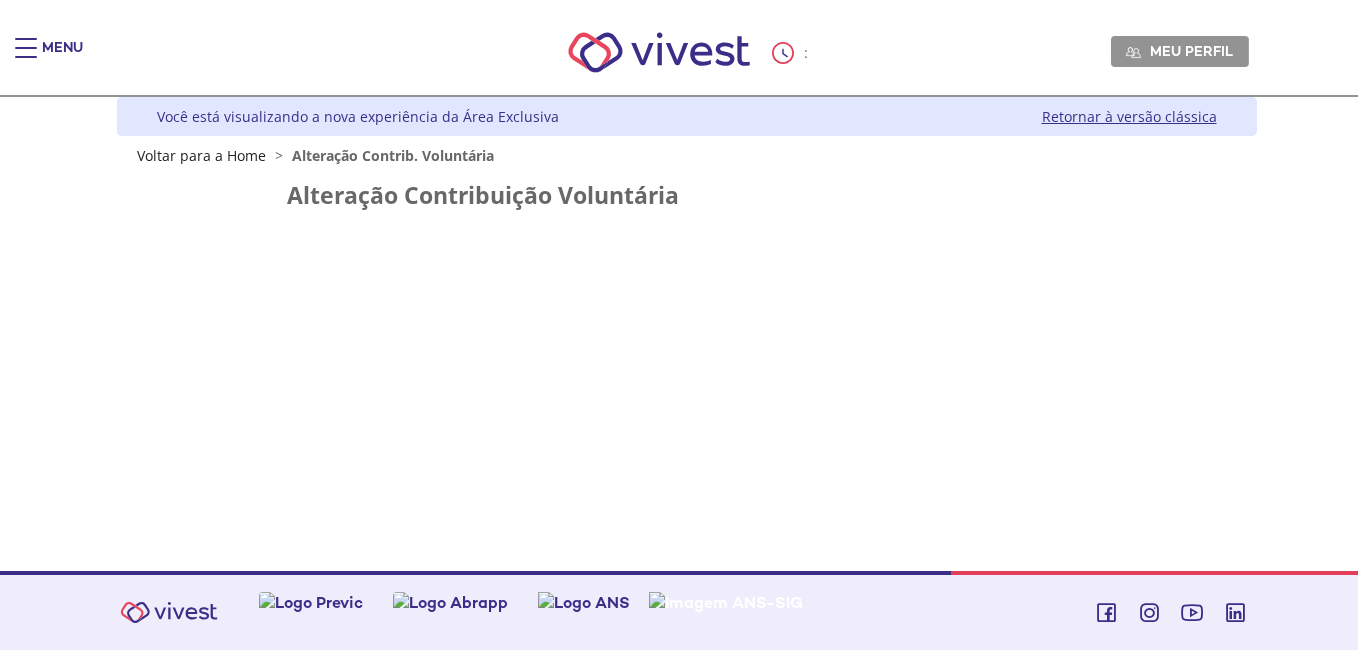 scroll, scrollTop: 0, scrollLeft: 0, axis: both 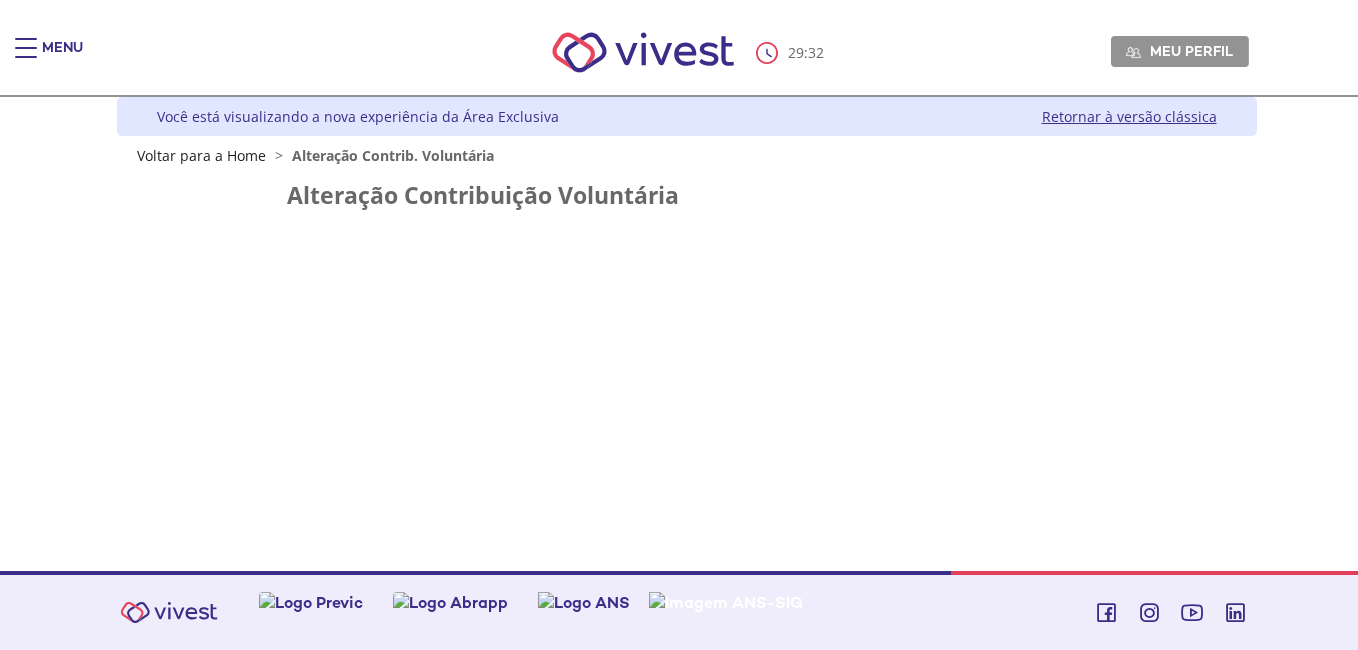 click on "29 : 32
Meu perfil
Alterar Senha
Sair" at bounding box center [679, 52] 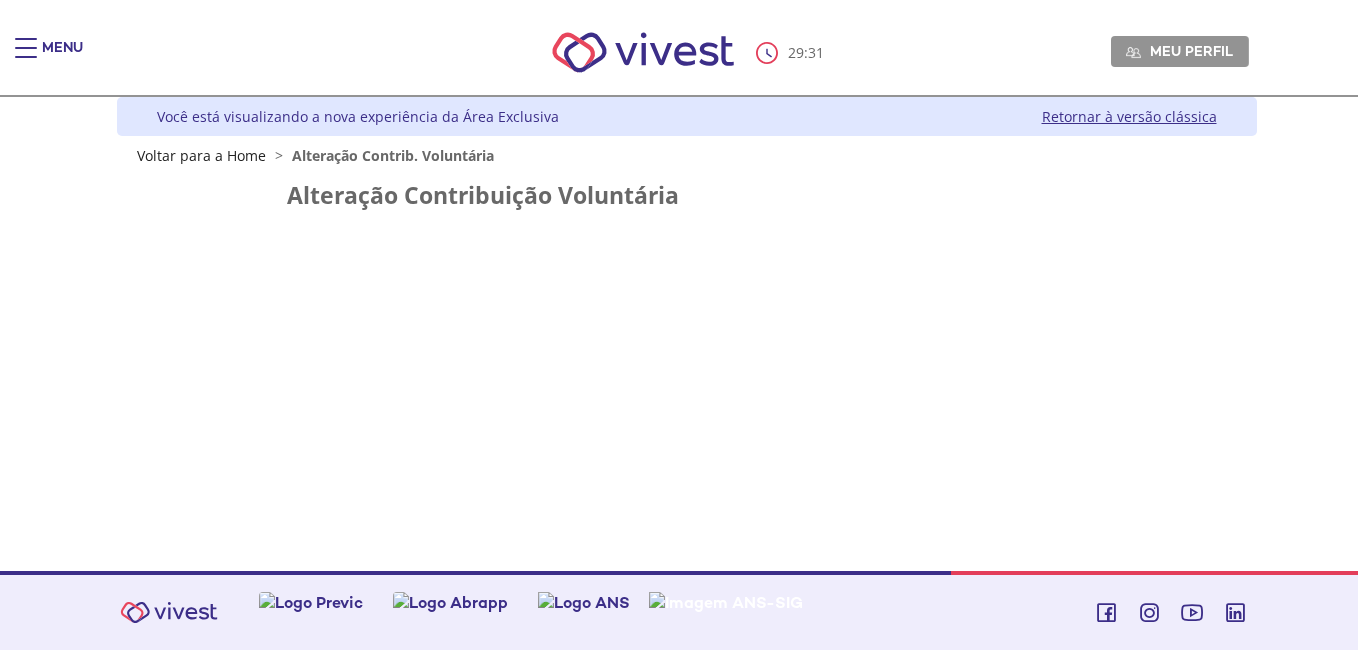 click on "Alteração Contribuição Voluntária" at bounding box center [687, 203] 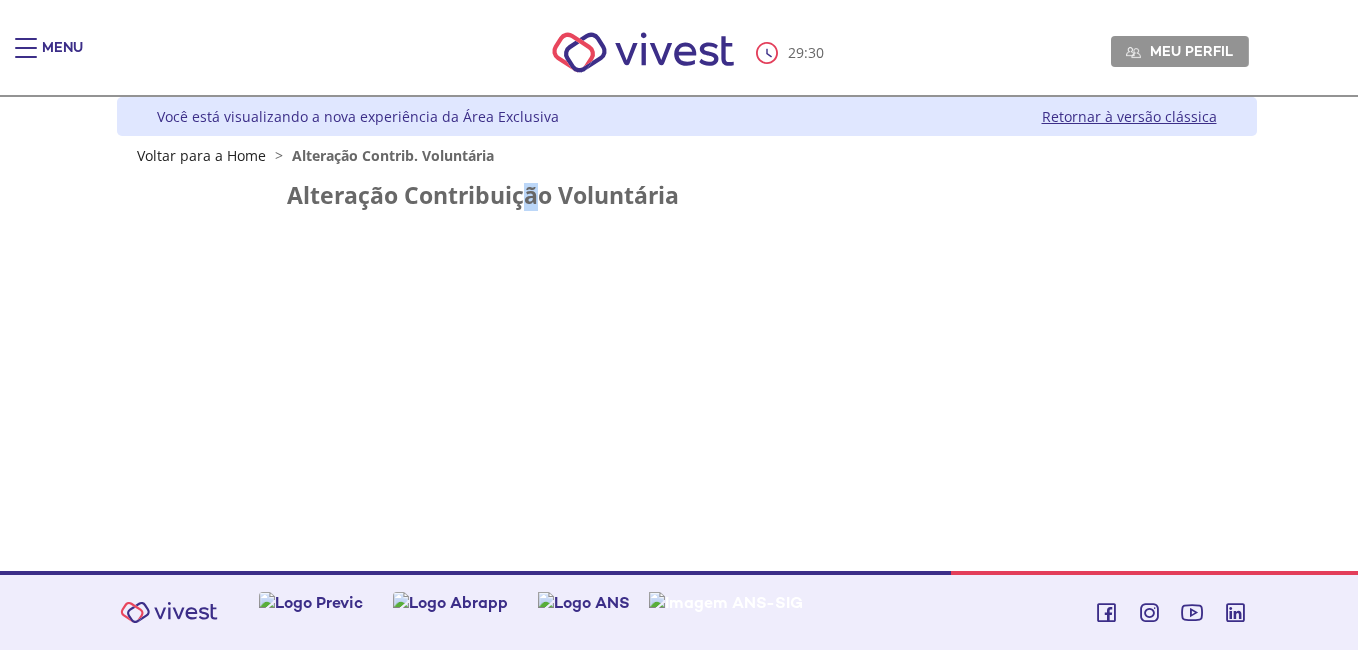 drag, startPoint x: 532, startPoint y: 377, endPoint x: 537, endPoint y: 391, distance: 14.866069 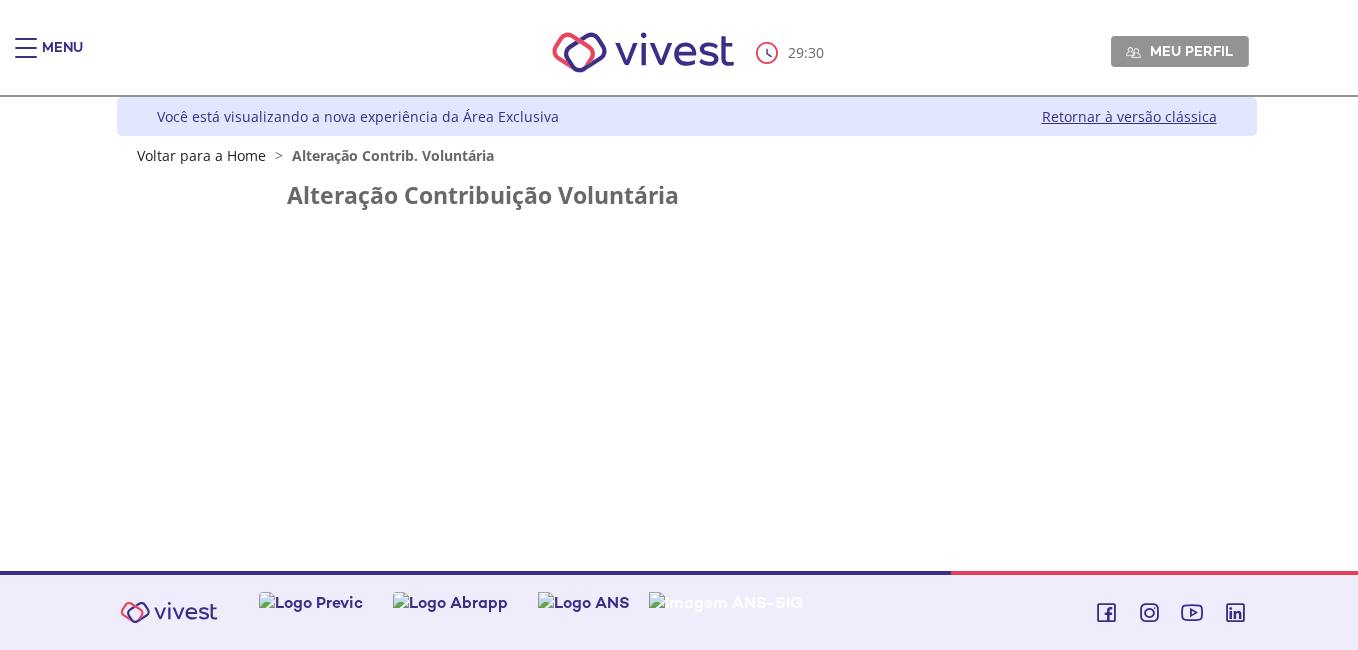 drag, startPoint x: 537, startPoint y: 391, endPoint x: 587, endPoint y: 454, distance: 80.43009 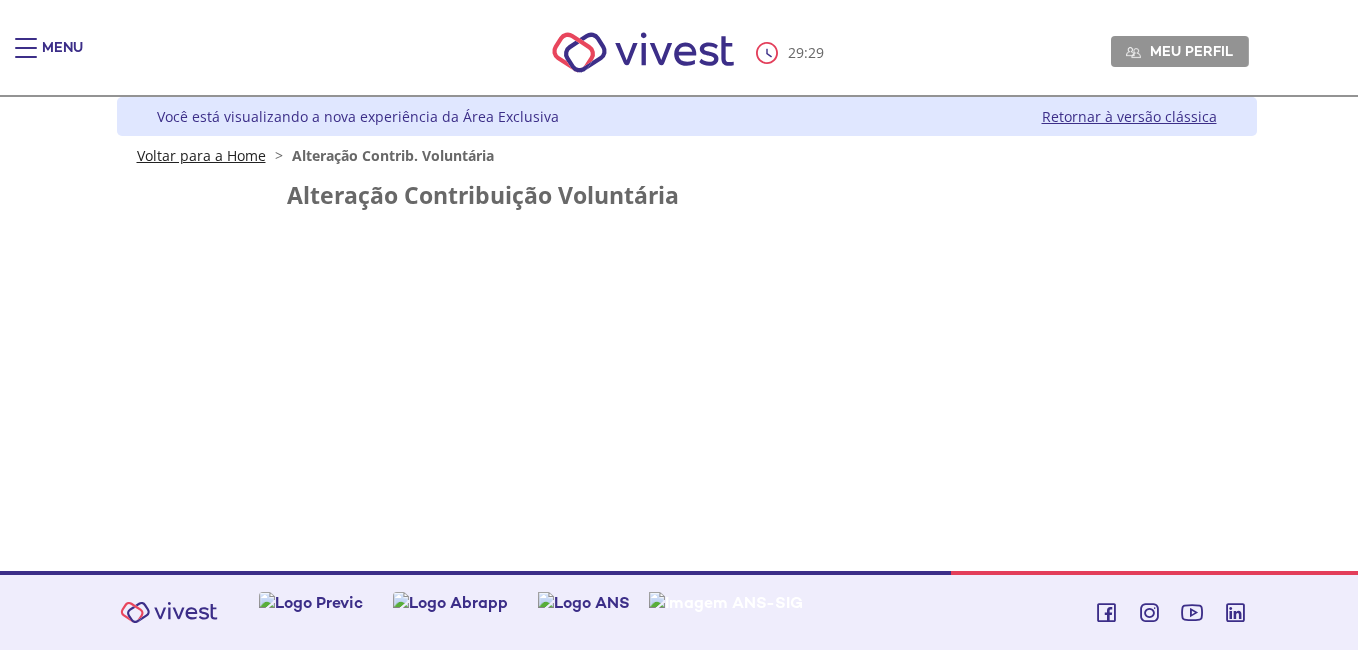 click on "Voltar para a Home" at bounding box center (201, 155) 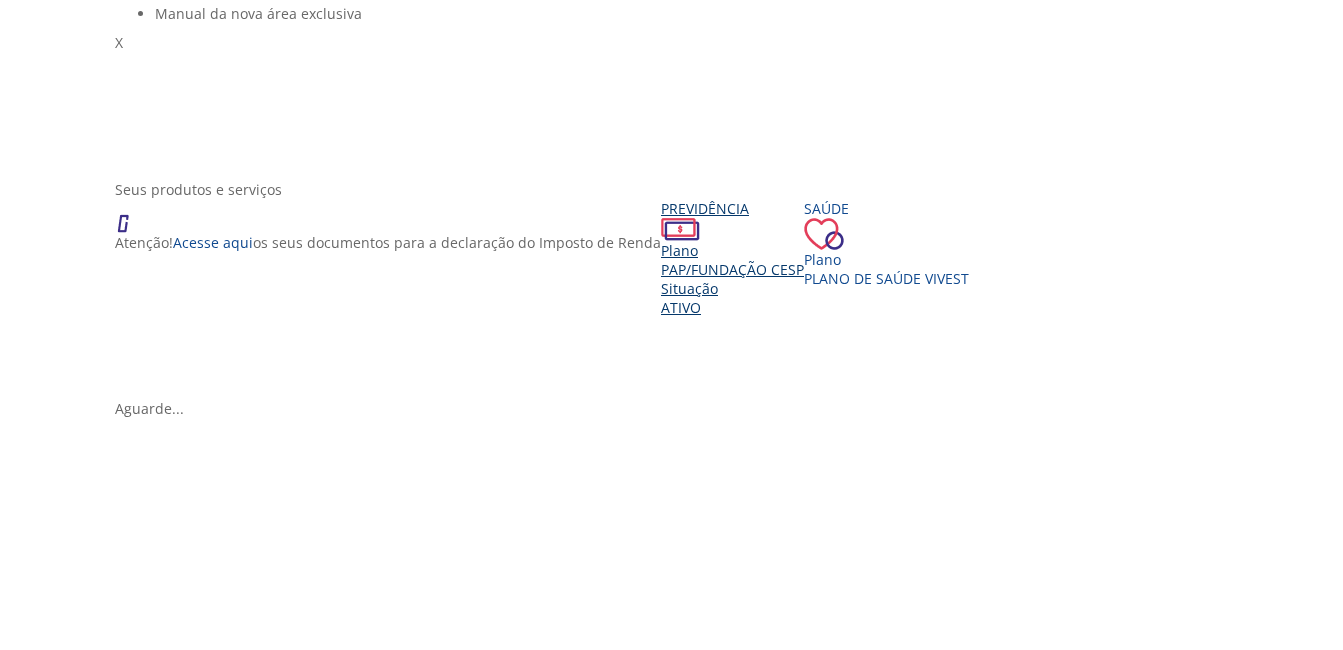 scroll, scrollTop: 200, scrollLeft: 0, axis: vertical 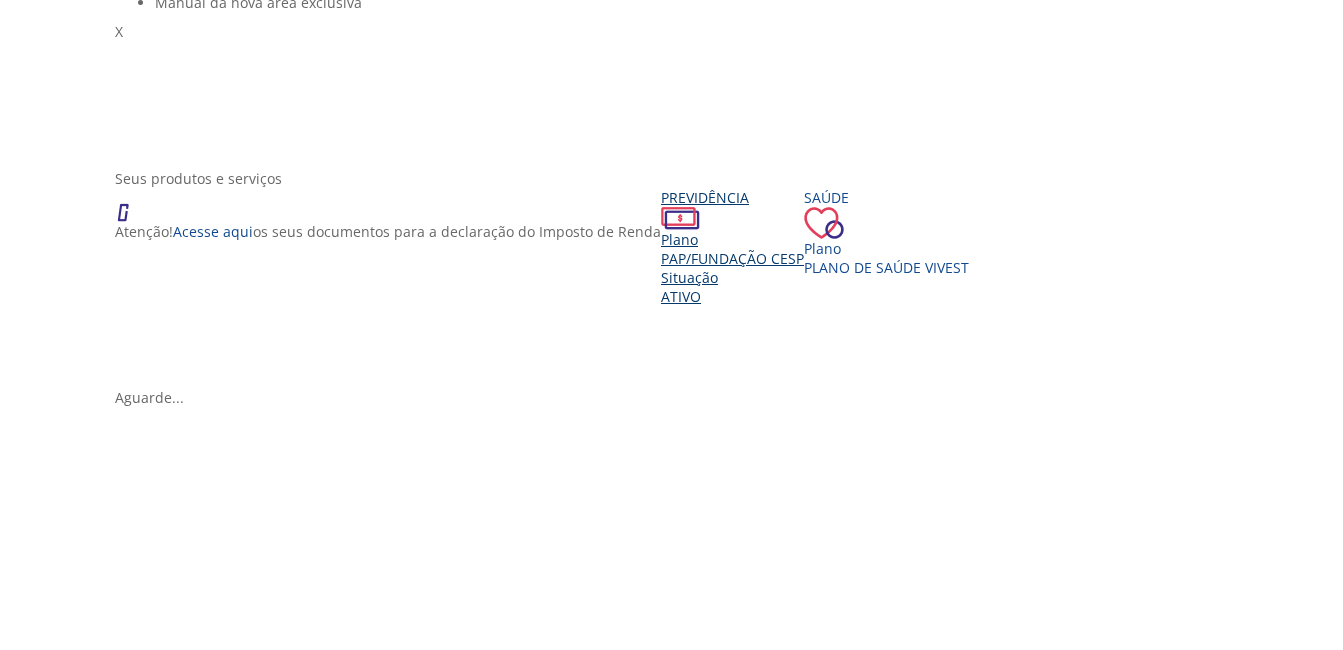 click on "Ativo" at bounding box center [681, 296] 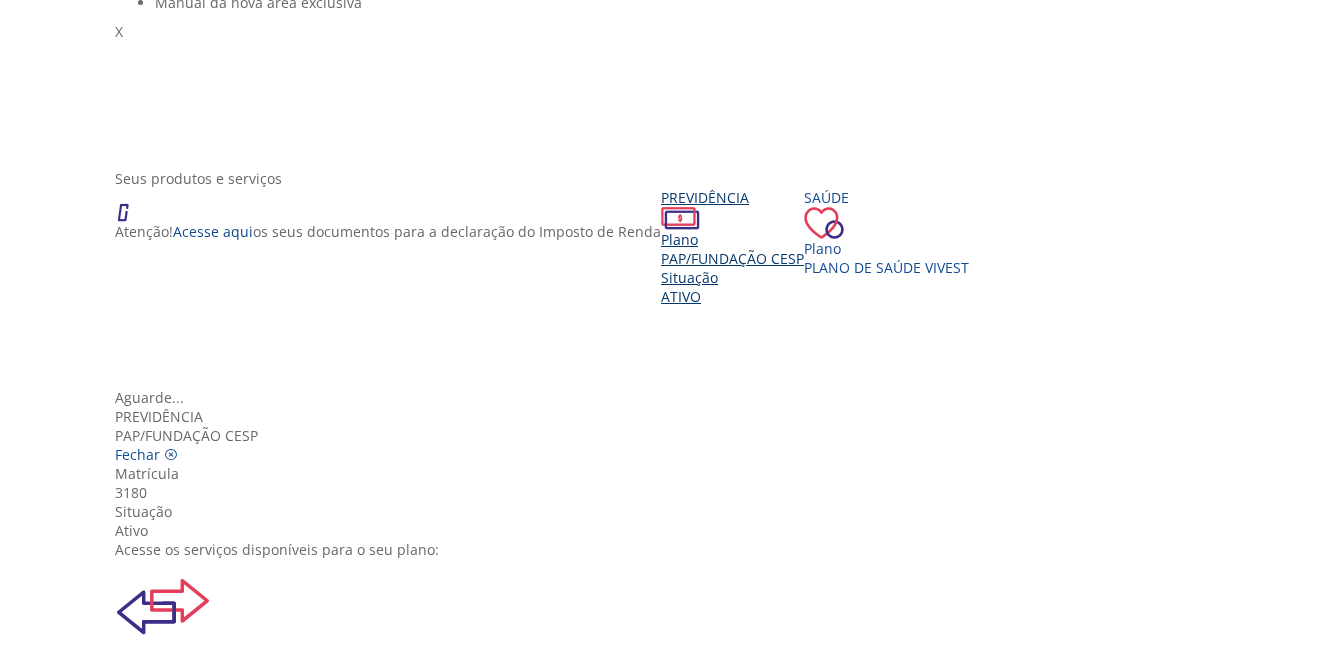 scroll, scrollTop: 123, scrollLeft: 0, axis: vertical 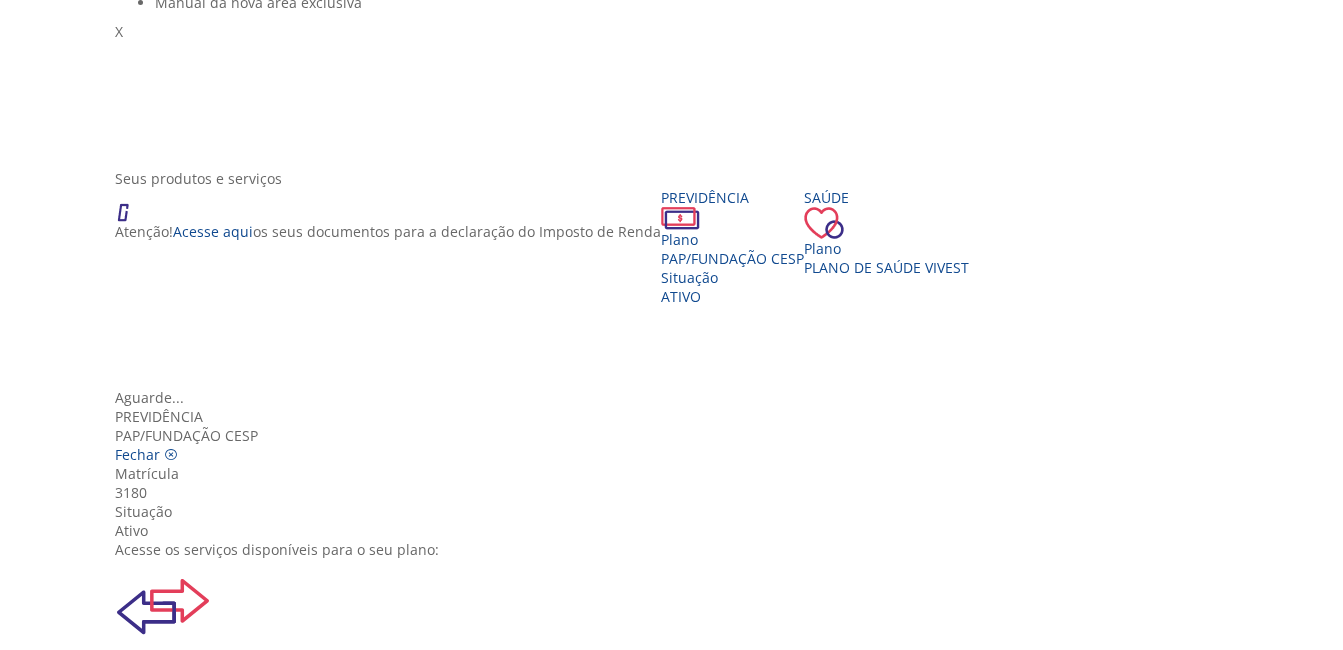 click on "Dados Previdenciários" at bounding box center [679, 961] 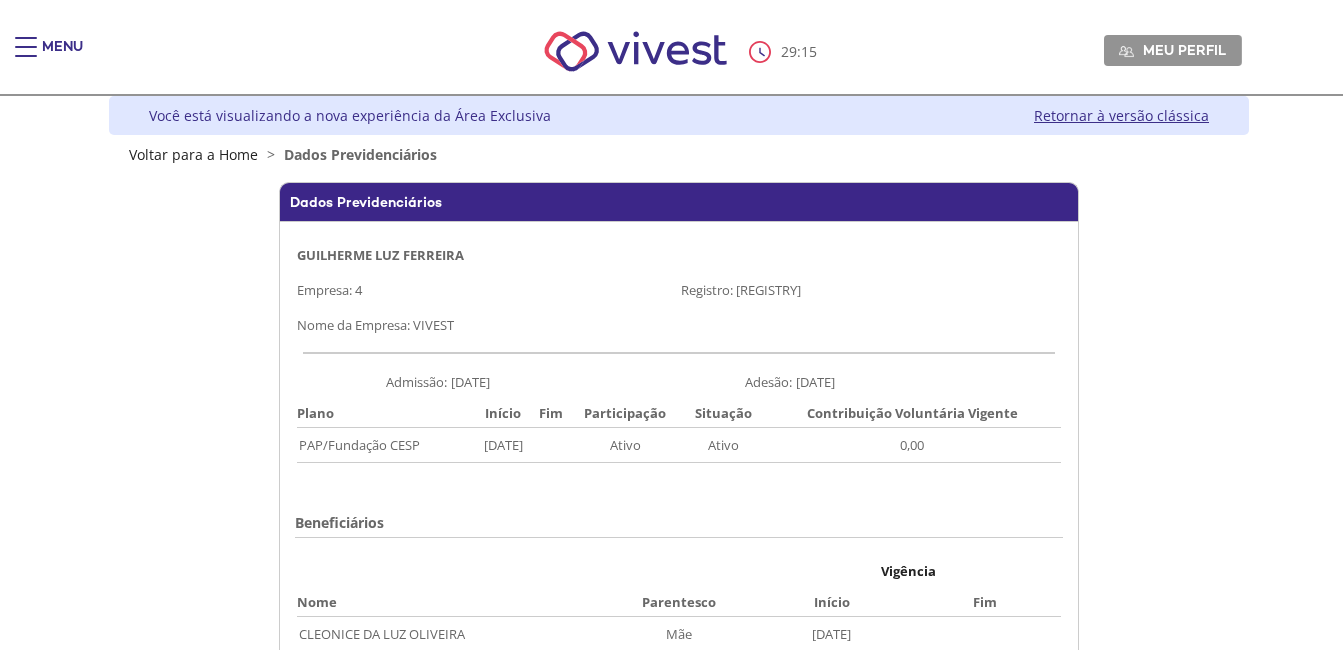 scroll, scrollTop: 0, scrollLeft: 0, axis: both 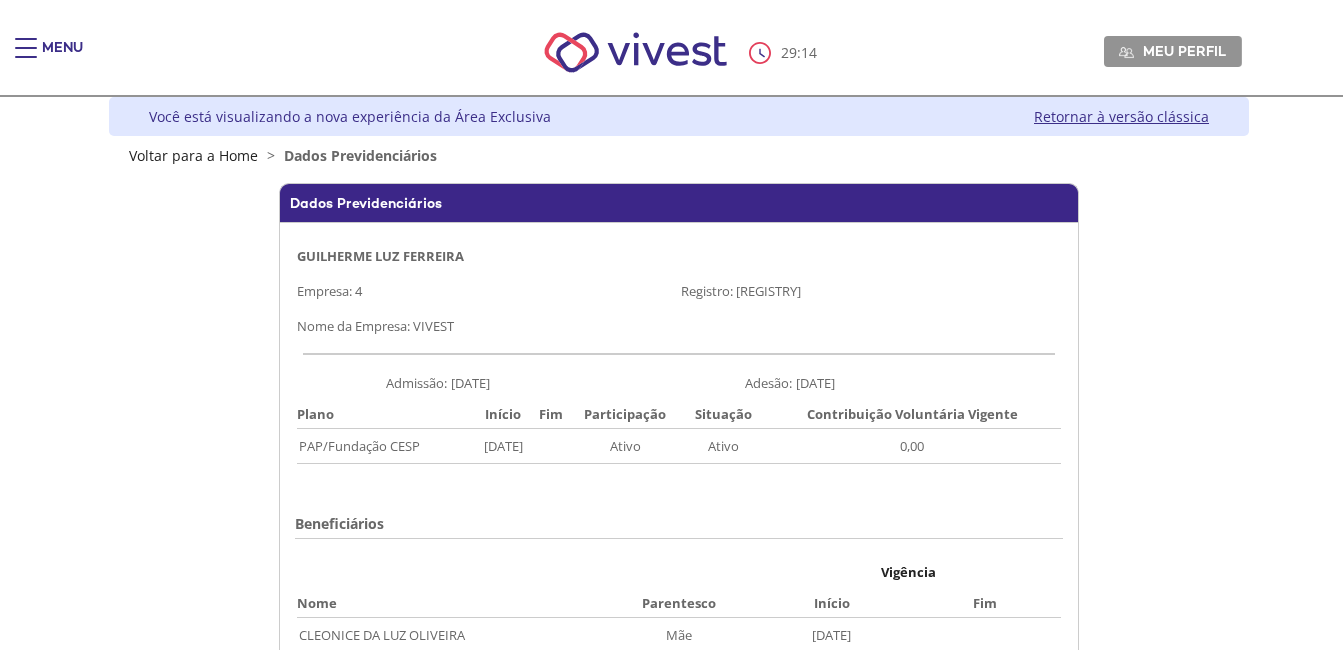click on "GUILHERME LUZ FERREIRA" at bounding box center [679, 446] 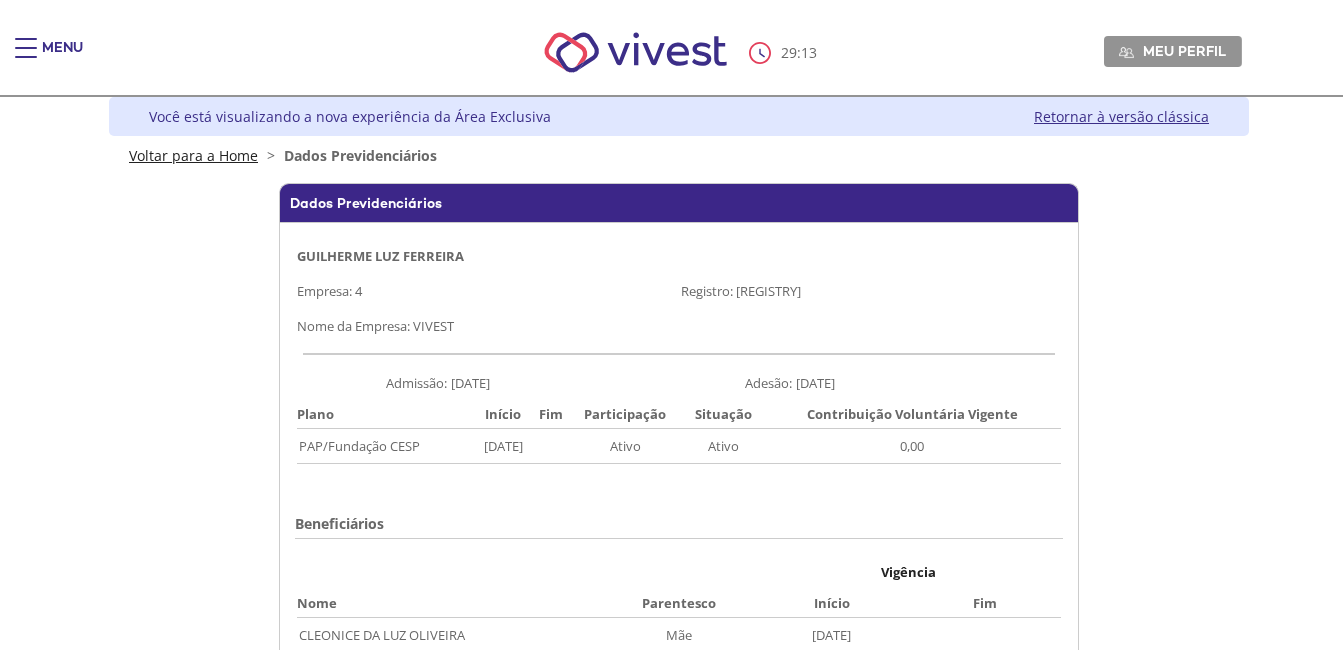 click on "Voltar para a Home" at bounding box center [193, 155] 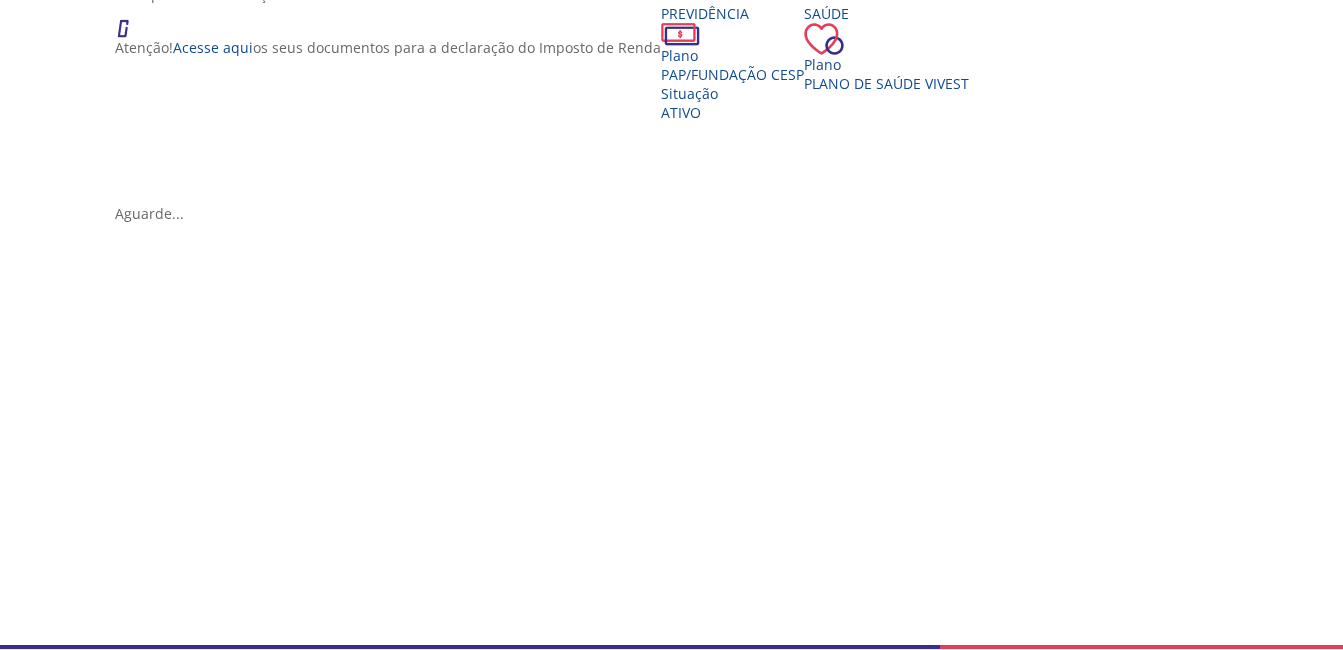 scroll, scrollTop: 129, scrollLeft: 0, axis: vertical 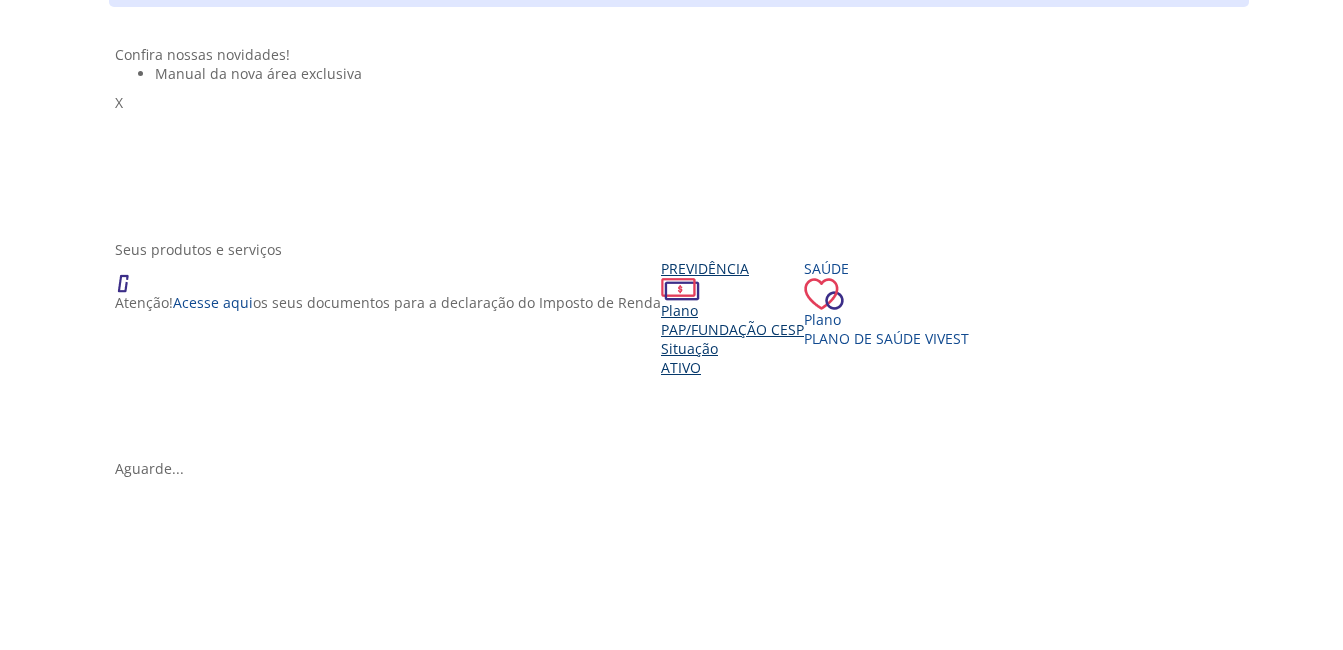 click on "Previdência
Plano PAP/Fundação CESP
Situação Ativo" at bounding box center [732, 318] 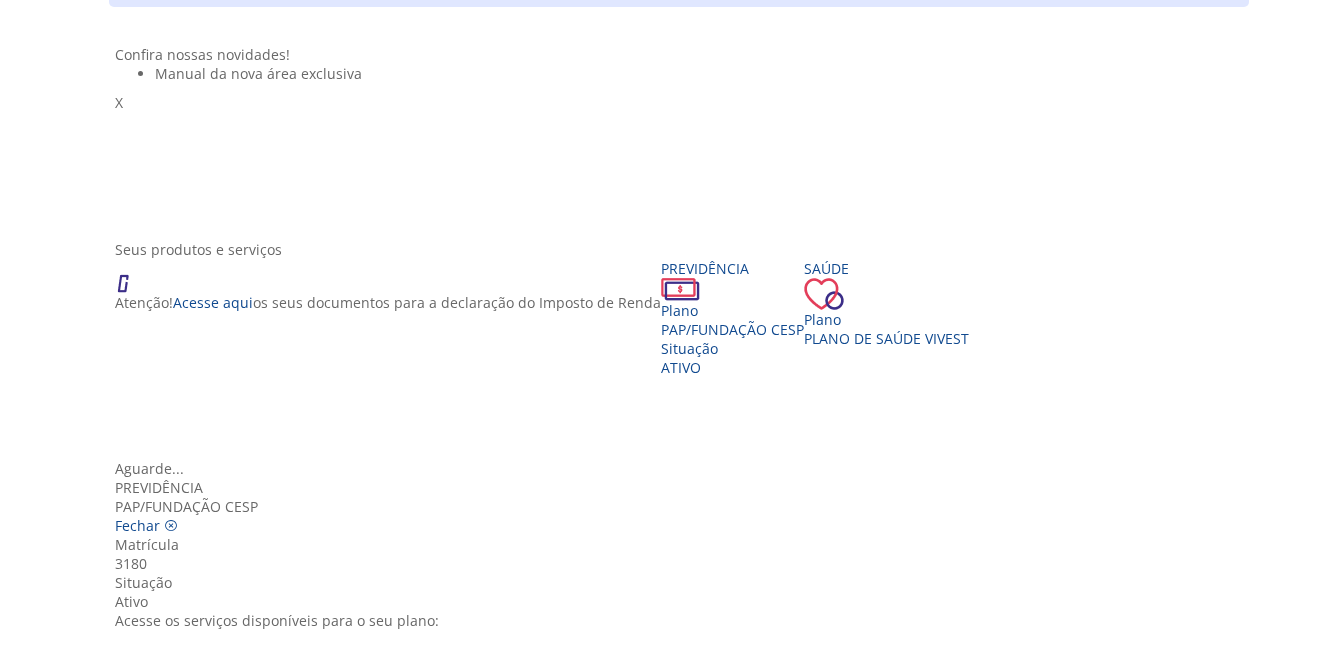 click at bounding box center [163, 678] 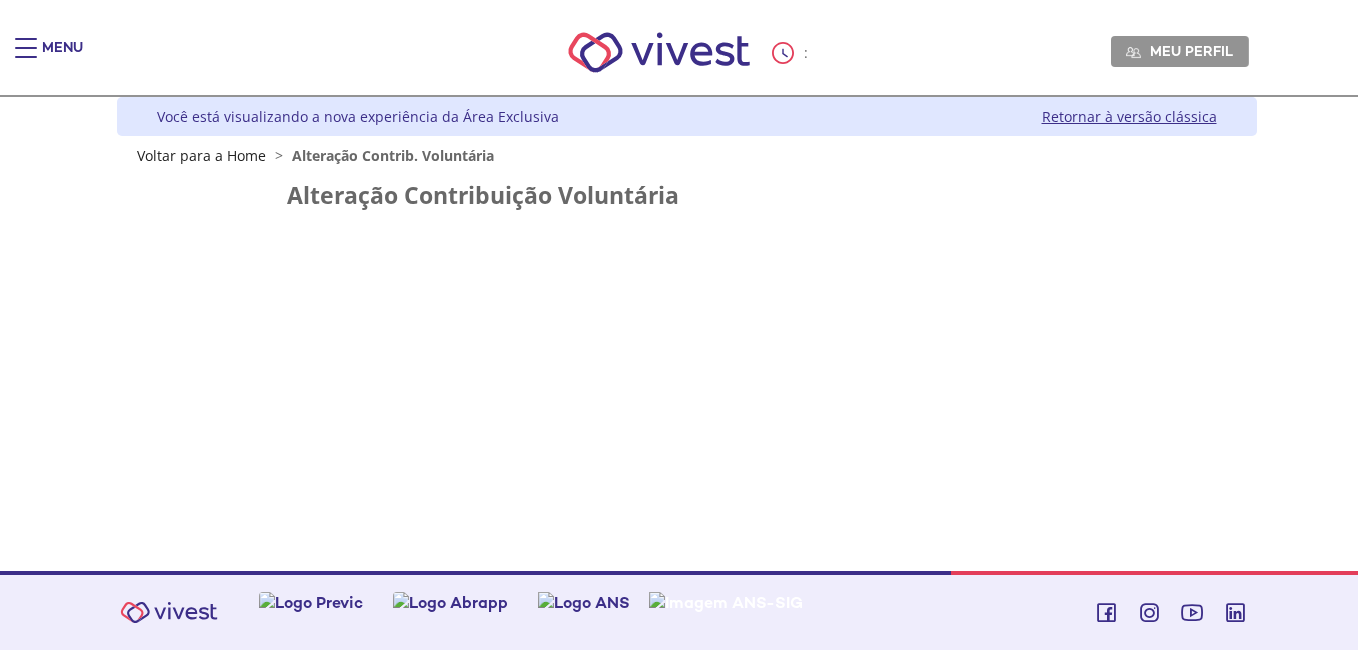 scroll, scrollTop: 0, scrollLeft: 0, axis: both 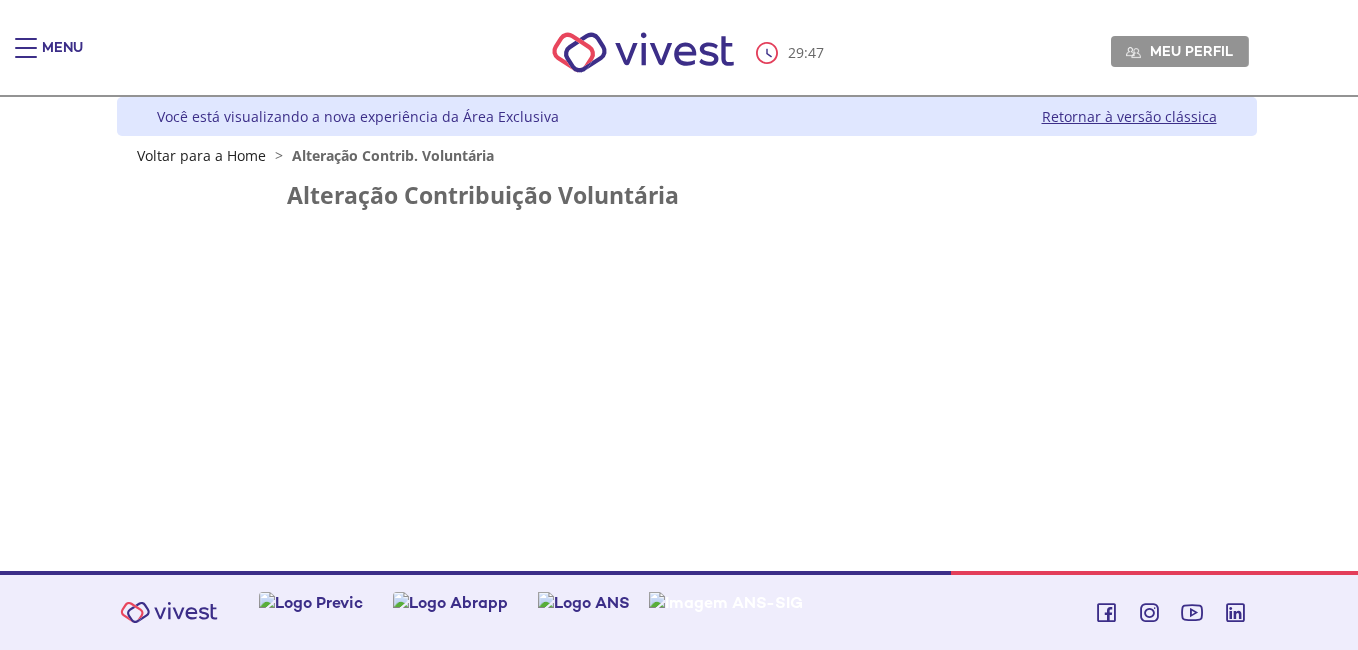 click on "Z6_L19A13G0LGPF00Q7UV9Q807RM1
Você está visualizando a nova experiência da Área Exclusiva
Retornar à versão clássica
Voltar para a Home
>
Alteração Contrib. Voluntária
{}
Z7_I2KE1AG0L812E06EEDUM5P3GG2
FunCESP - Novo Contribuição Voluntária Portlet
Menu de ação do componente
${title}
${loading}
Ações
Alteração Contribuição Voluntária" at bounding box center (679, 334) 